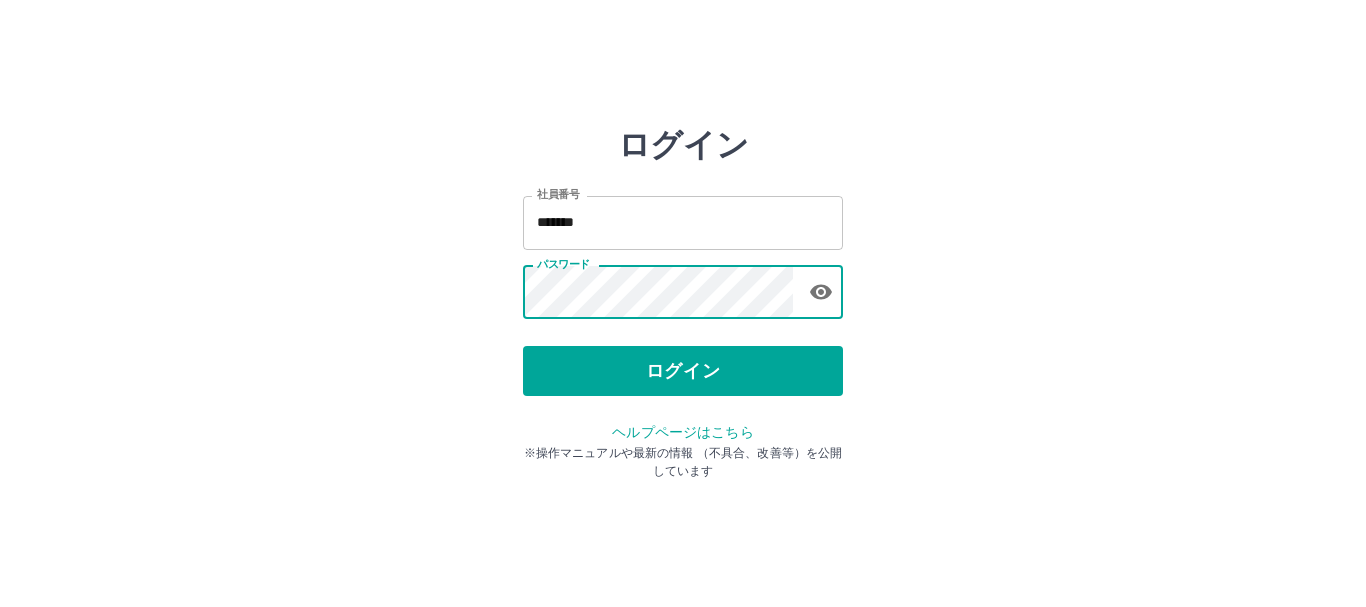scroll, scrollTop: 0, scrollLeft: 0, axis: both 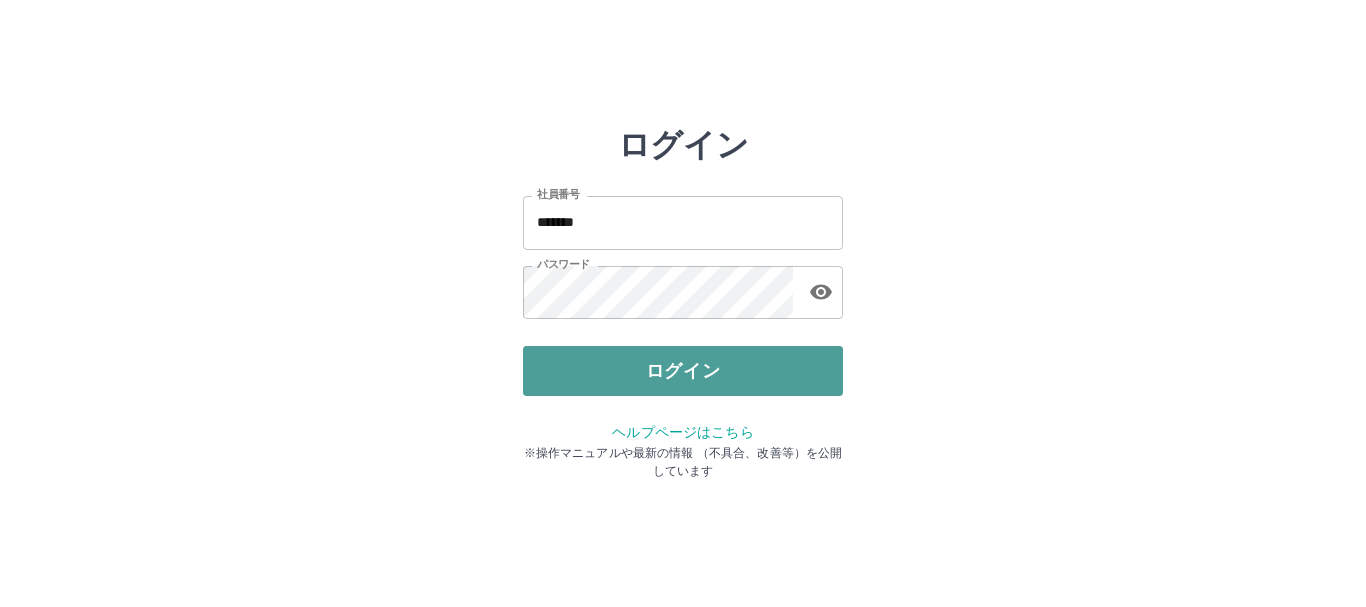 click on "ログイン" at bounding box center (683, 371) 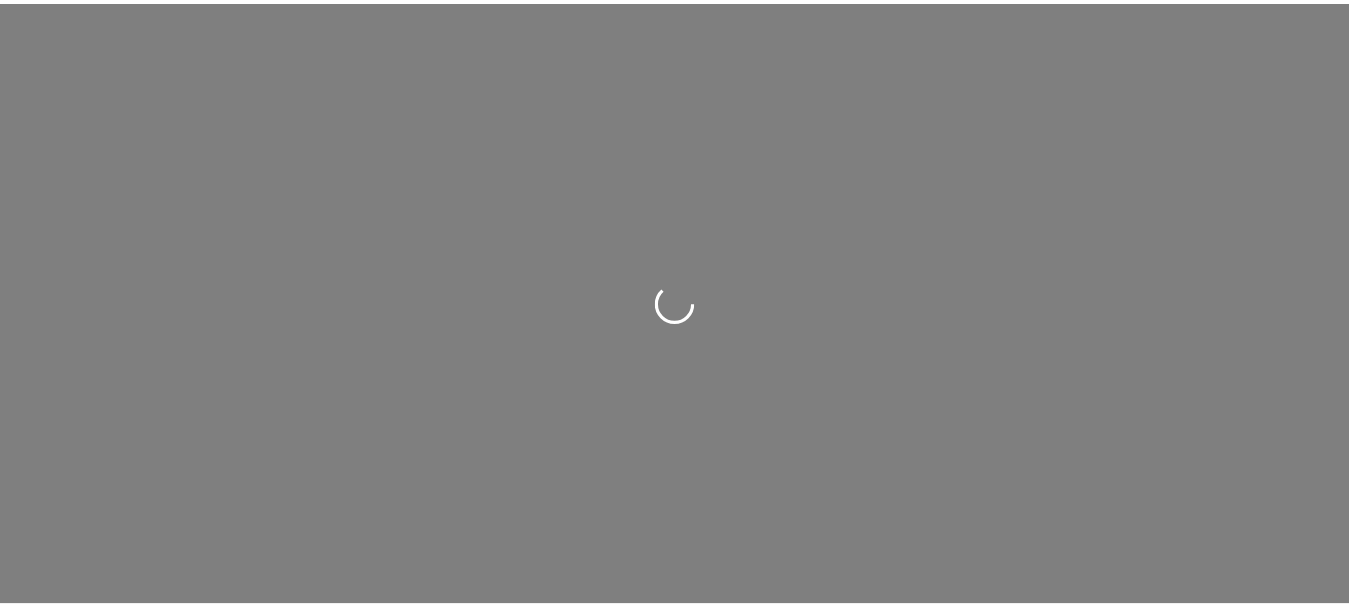 scroll, scrollTop: 0, scrollLeft: 0, axis: both 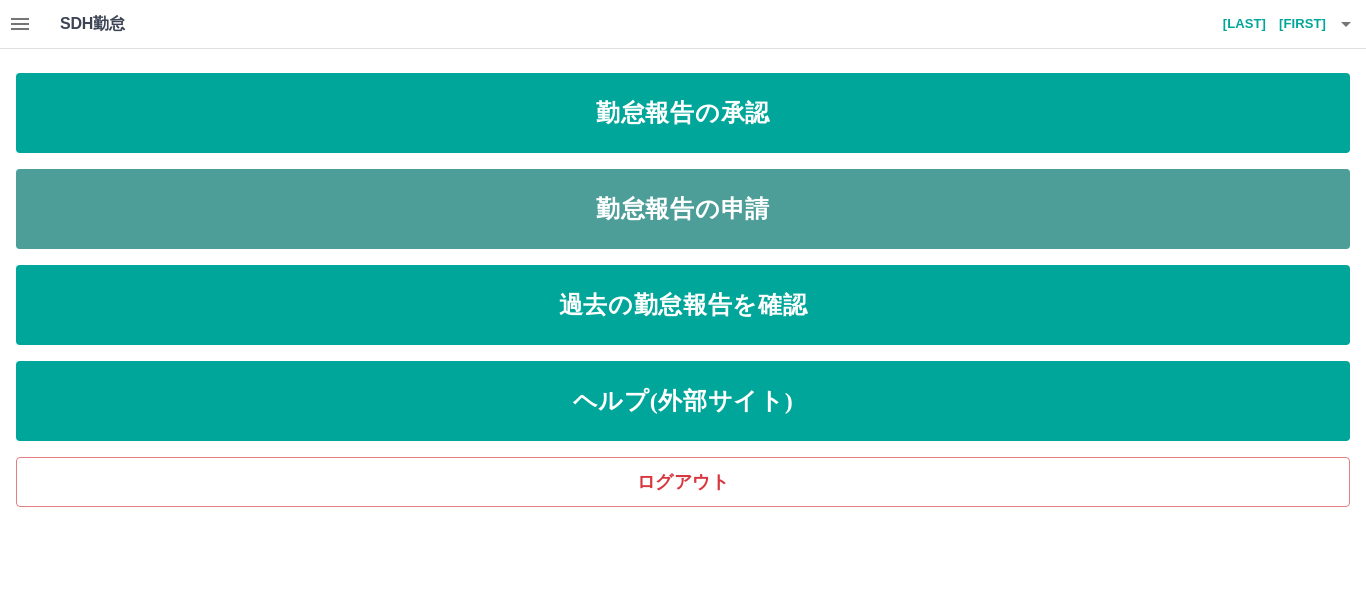 click on "勤怠報告の申請" at bounding box center [683, 209] 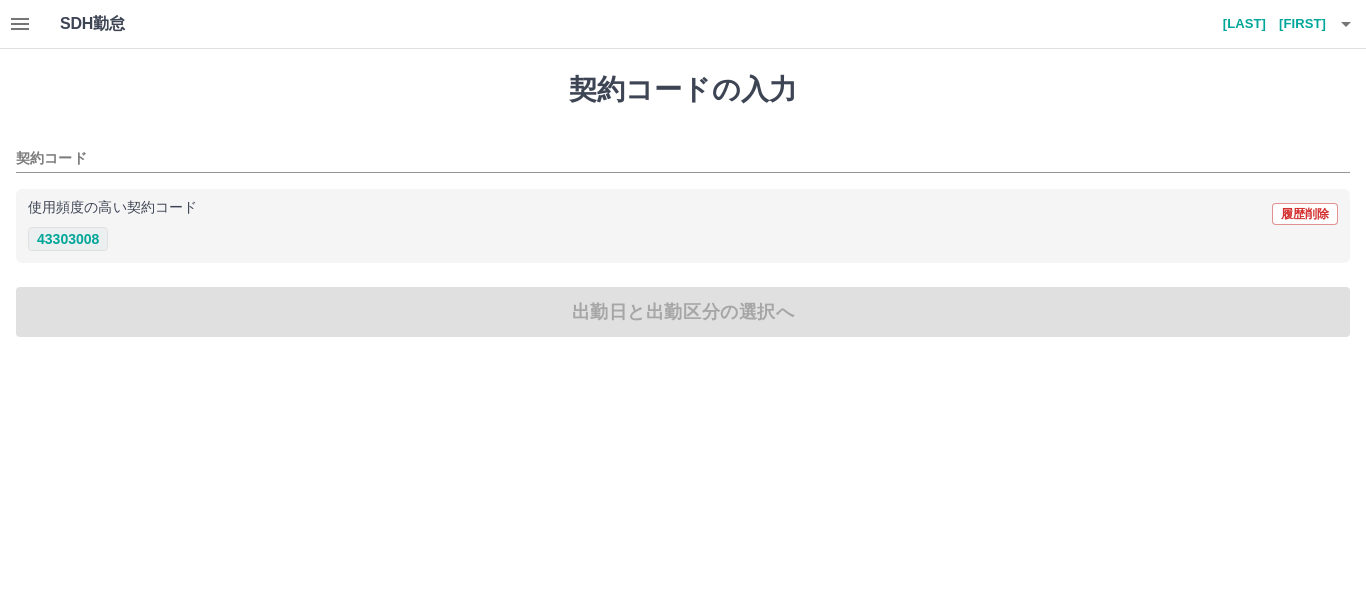 click on "43303008" at bounding box center (68, 239) 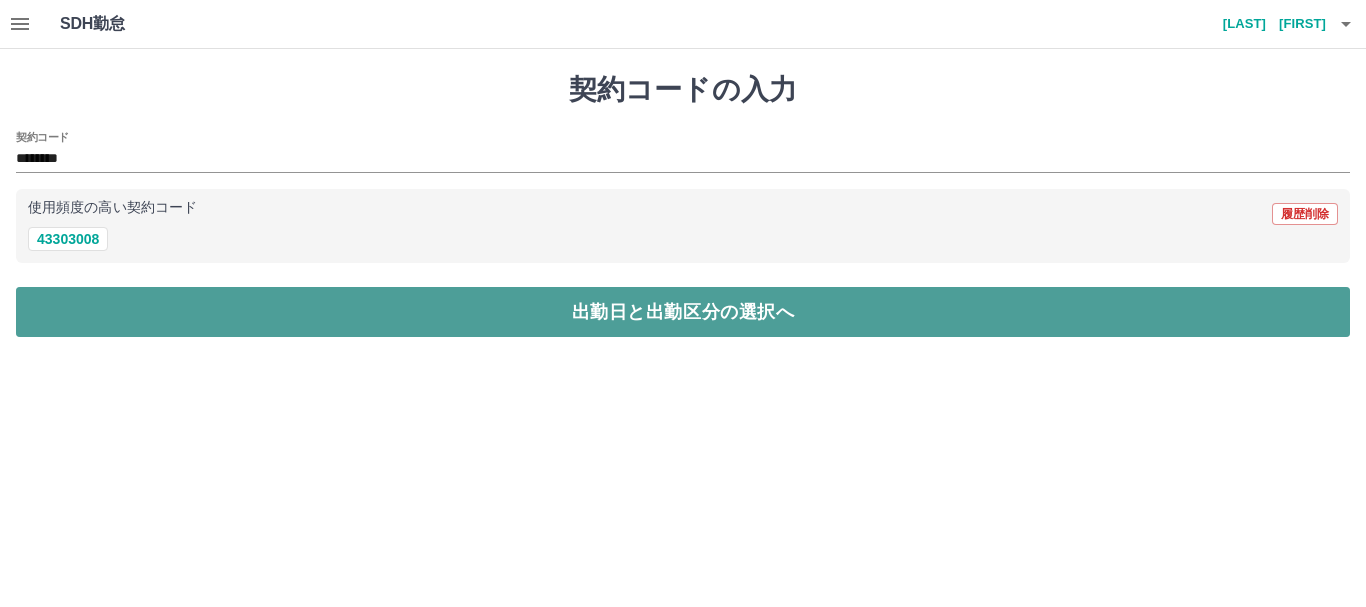 click on "出勤日と出勤区分の選択へ" at bounding box center (683, 312) 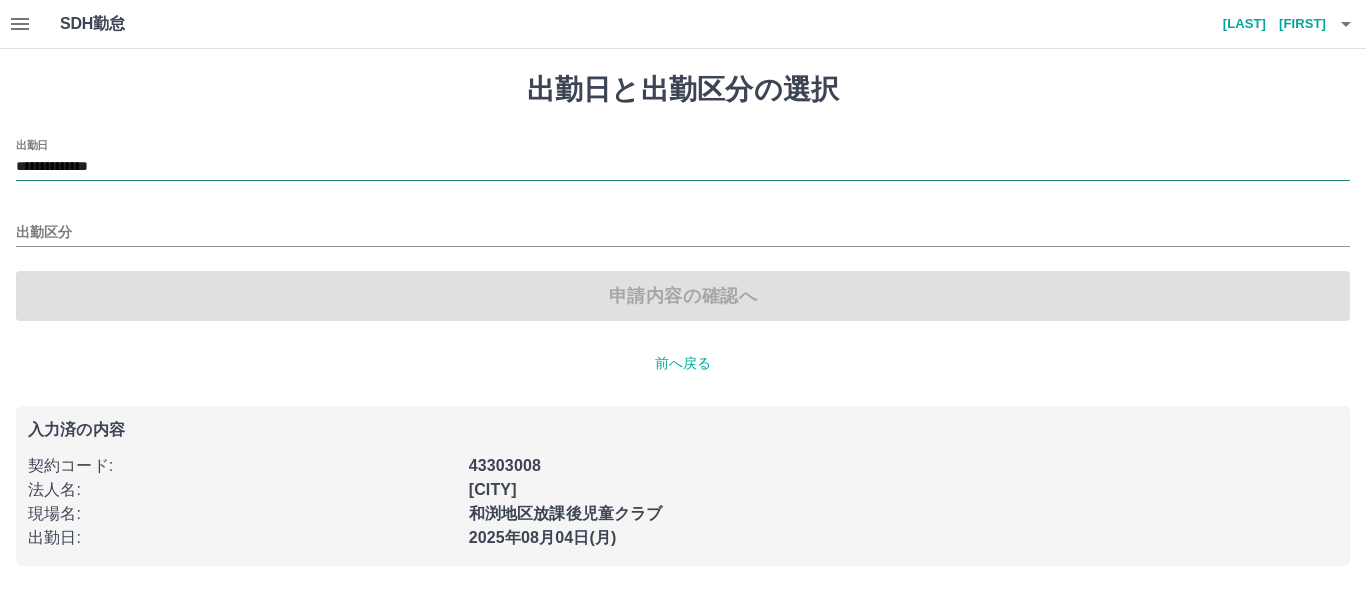 click on "**********" at bounding box center [683, 167] 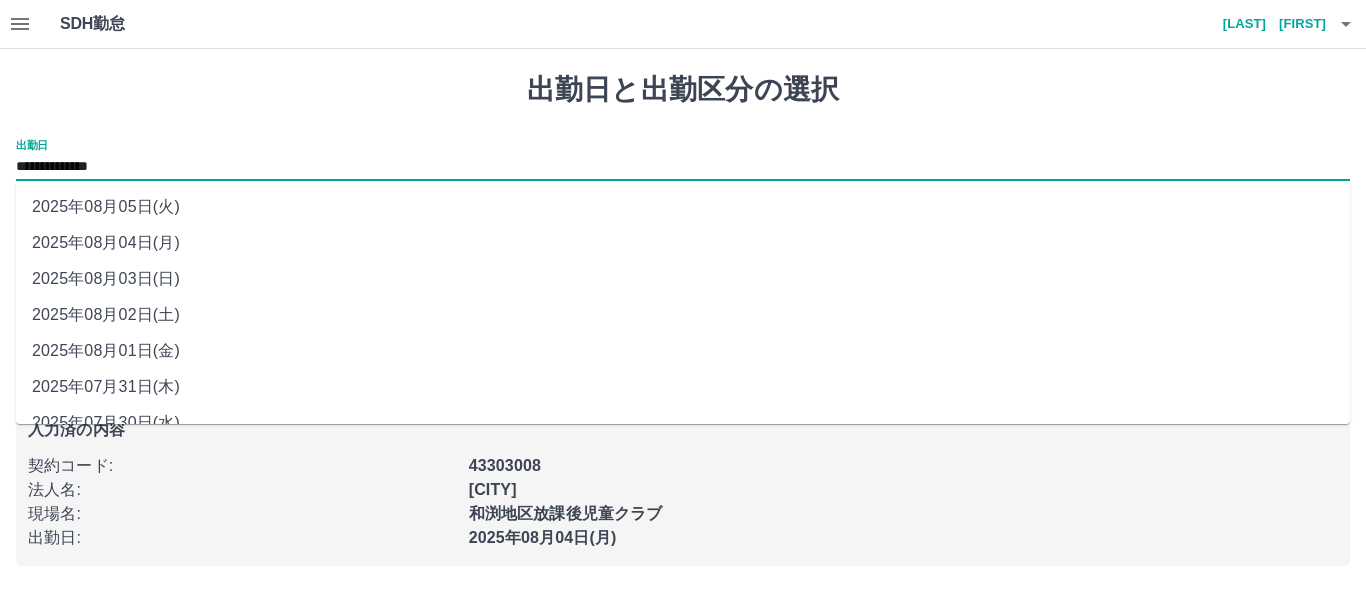 click on "2025年08月01日(金)" at bounding box center (683, 351) 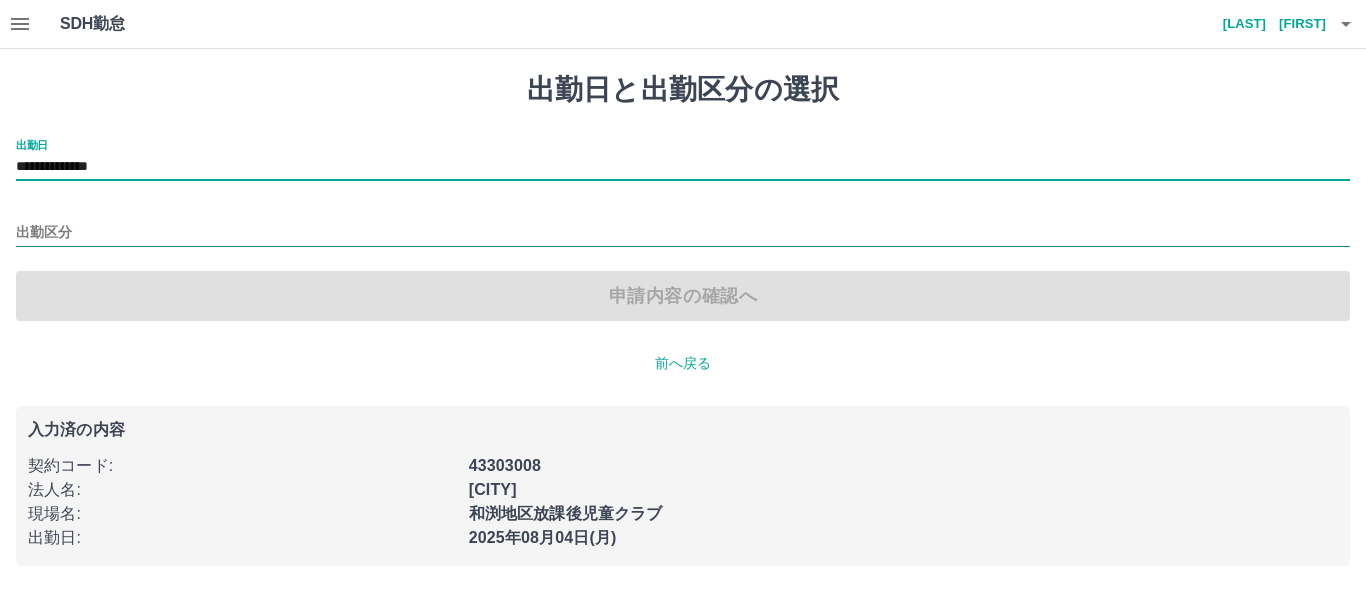 click on "出勤区分" at bounding box center [683, 233] 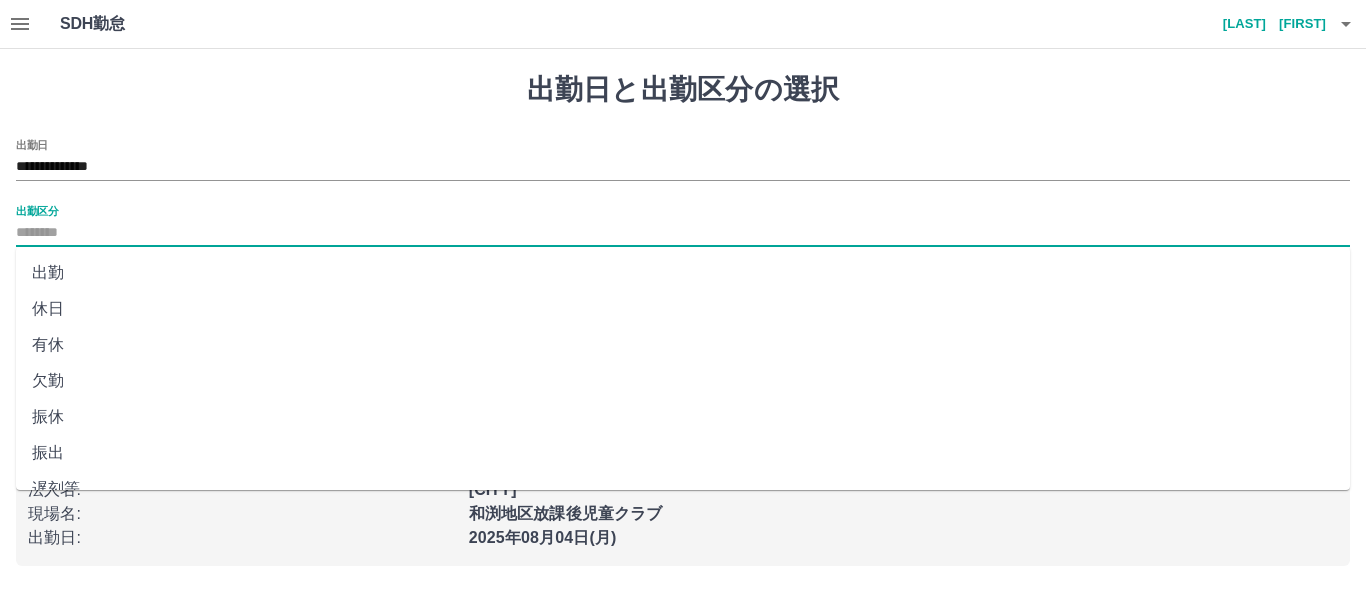 click on "出勤" at bounding box center (683, 273) 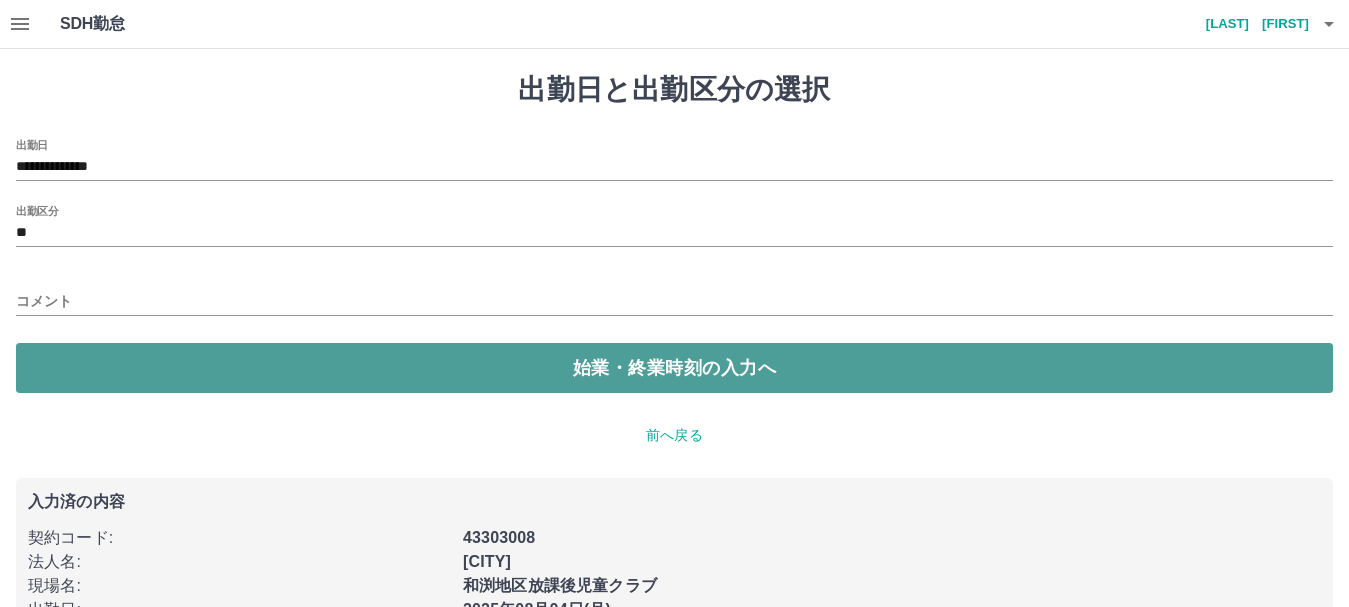click on "始業・終業時刻の入力へ" at bounding box center (674, 368) 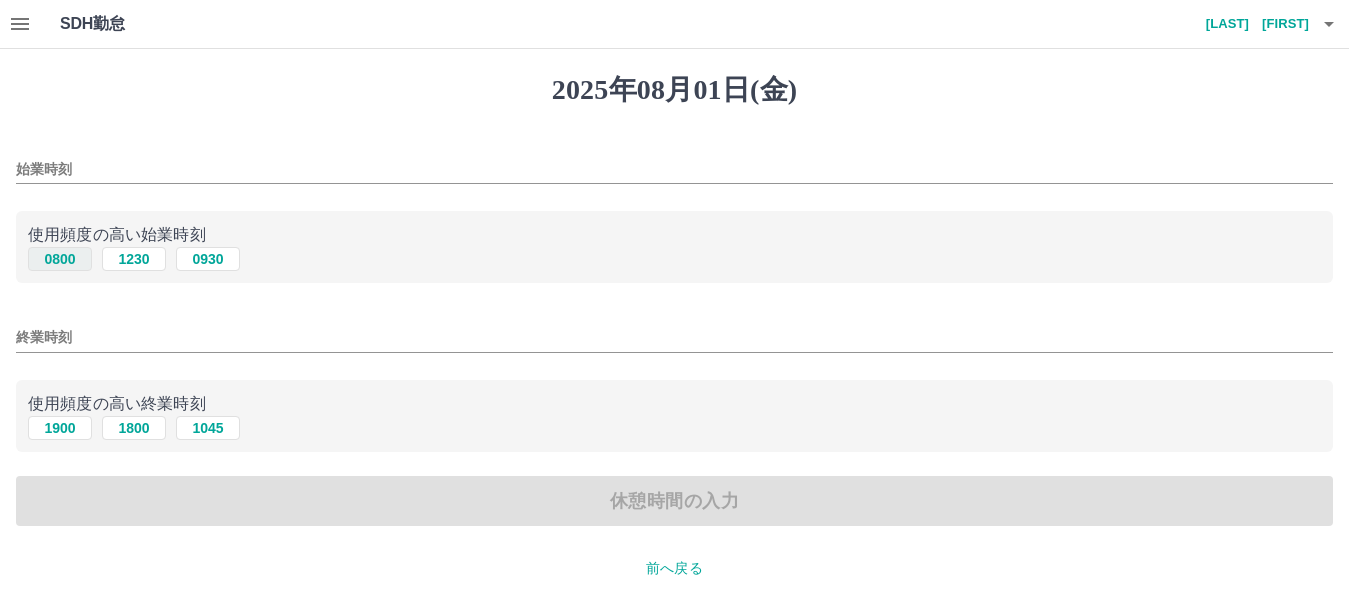 click on "0800" at bounding box center (60, 259) 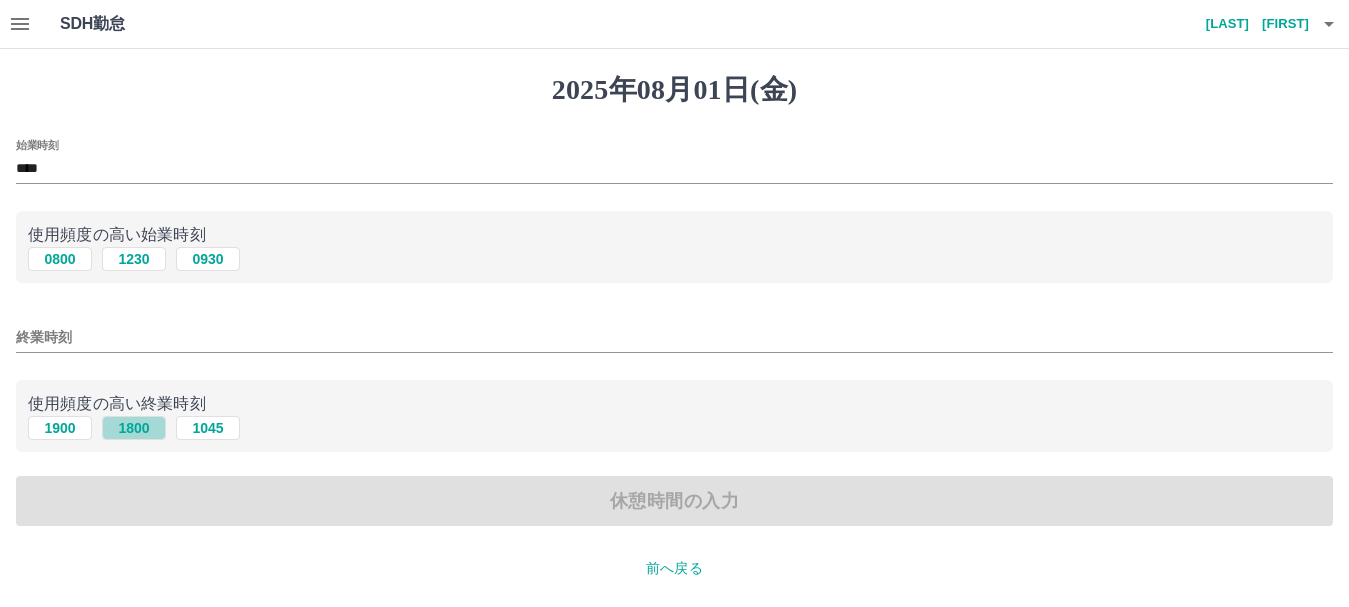 click on "1800" at bounding box center (134, 428) 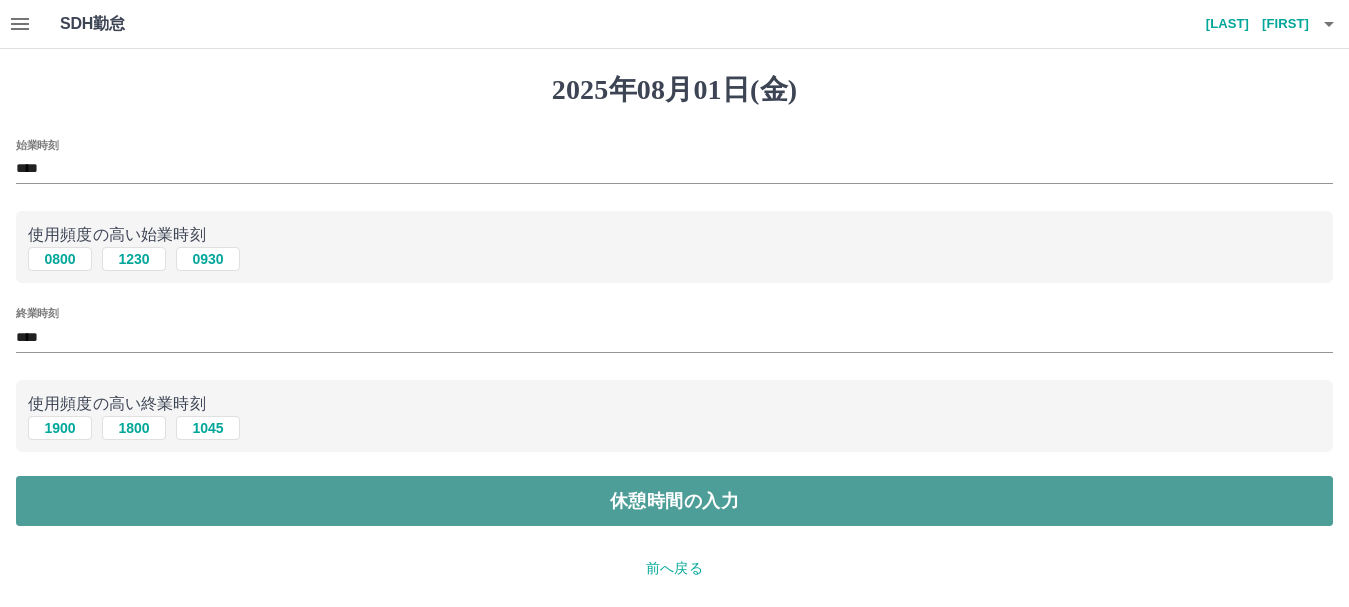 click on "休憩時間の入力" at bounding box center (674, 501) 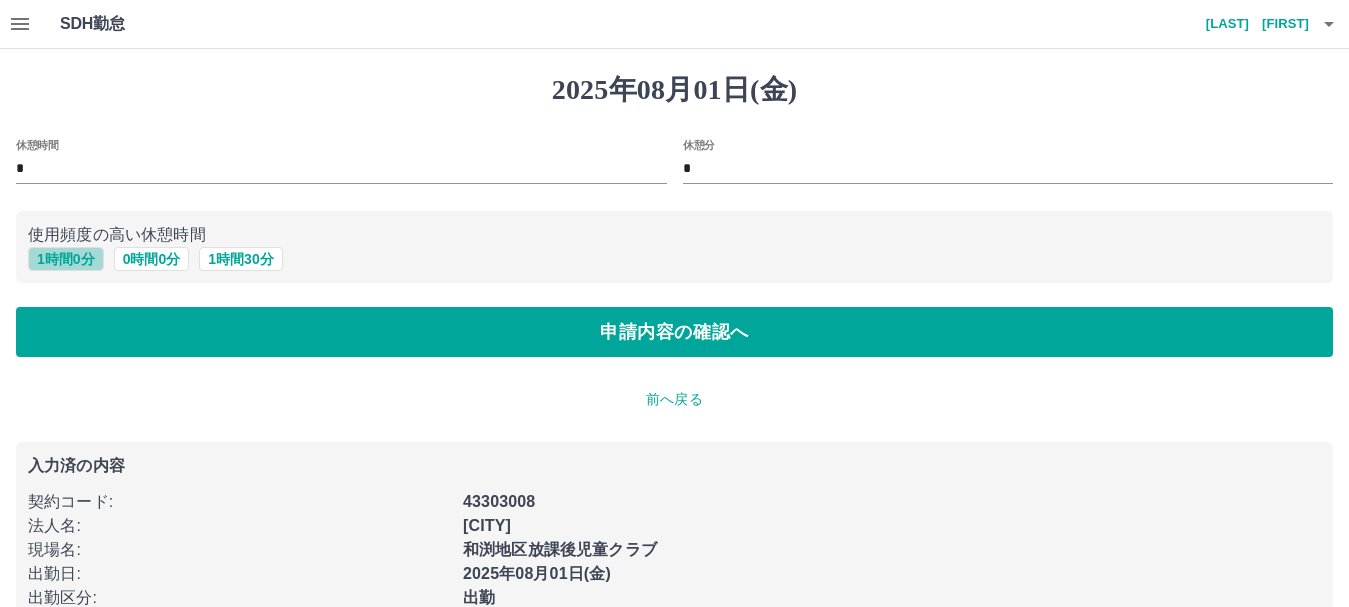 click on "1 時間 0 分" at bounding box center (66, 259) 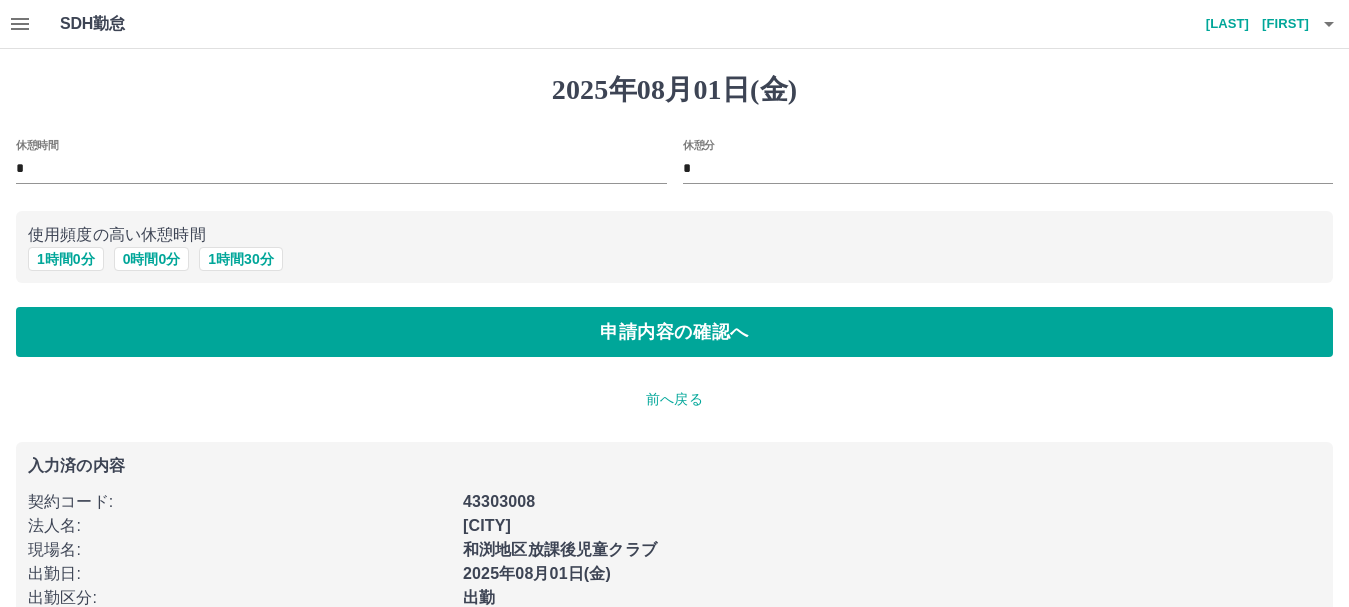 scroll, scrollTop: 92, scrollLeft: 0, axis: vertical 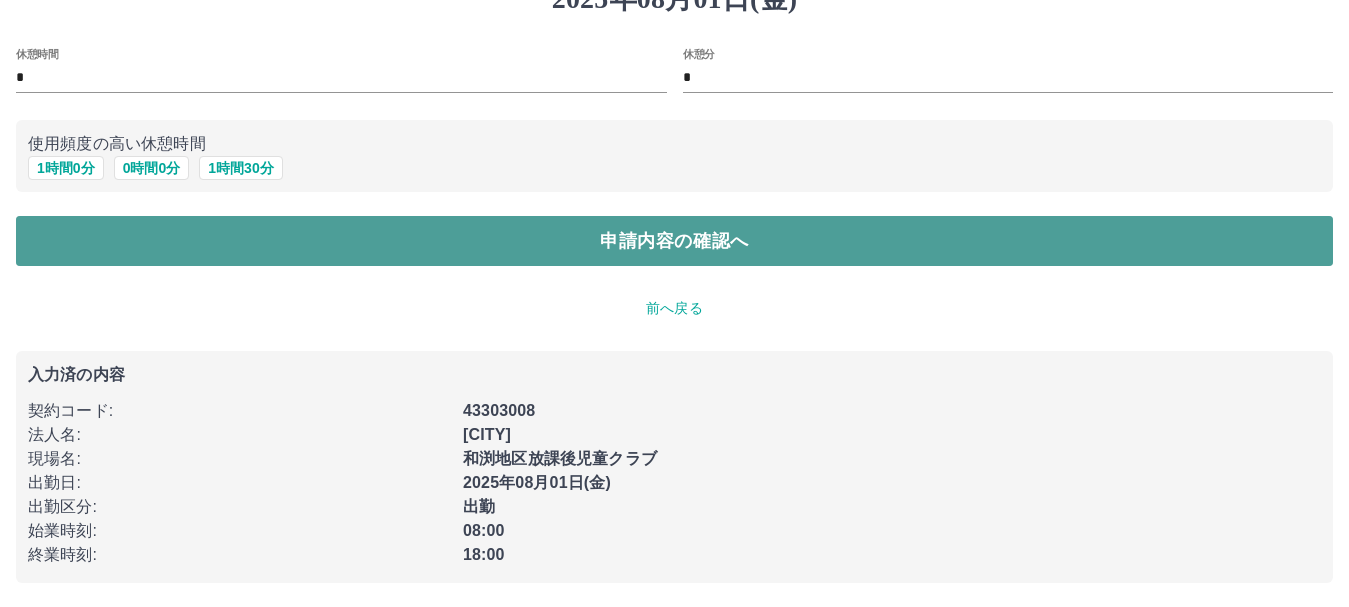 click on "申請内容の確認へ" at bounding box center [674, 241] 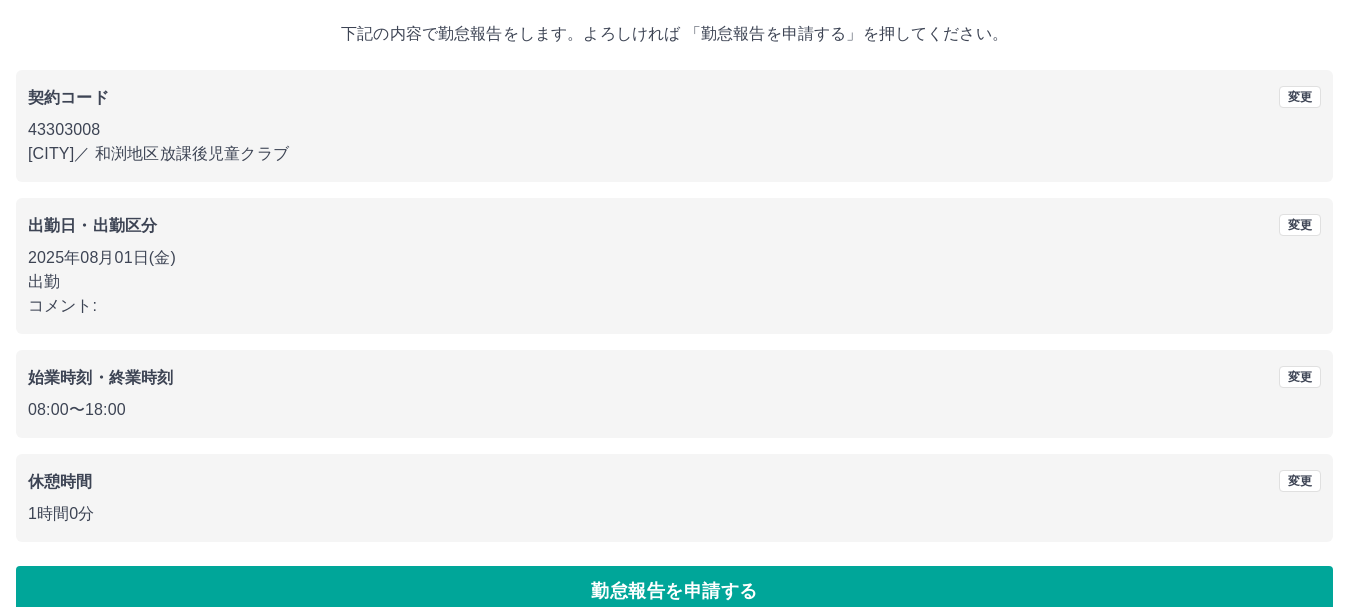 scroll, scrollTop: 142, scrollLeft: 0, axis: vertical 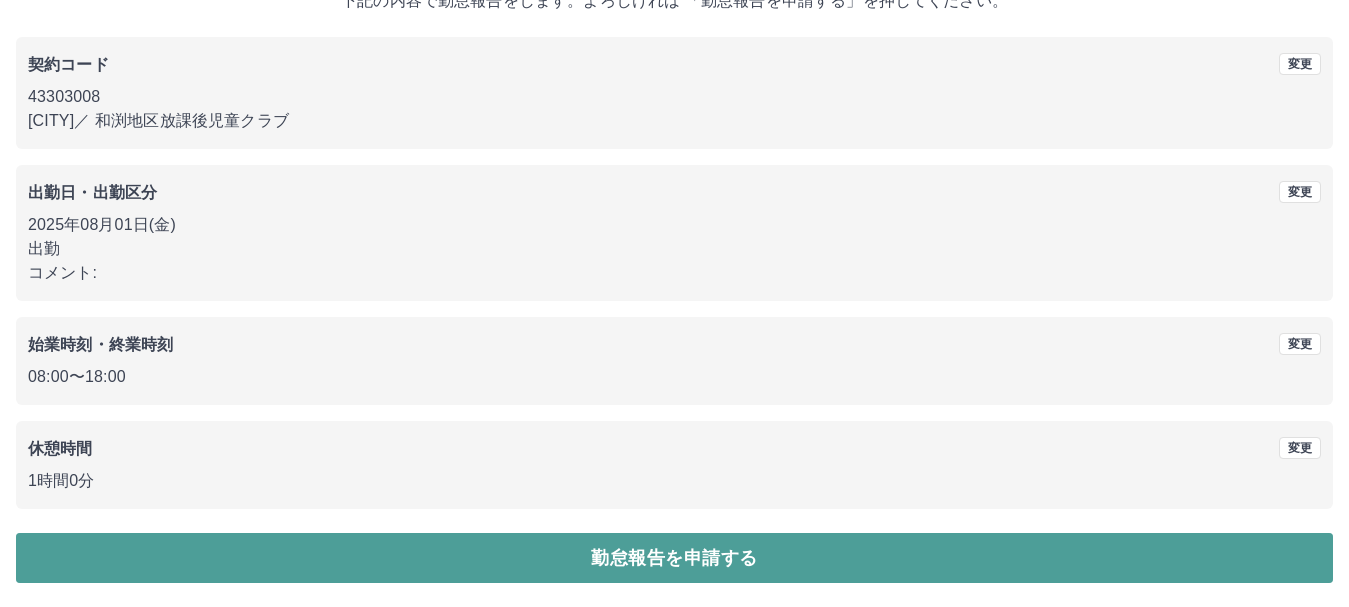 click on "勤怠報告を申請する" at bounding box center [674, 558] 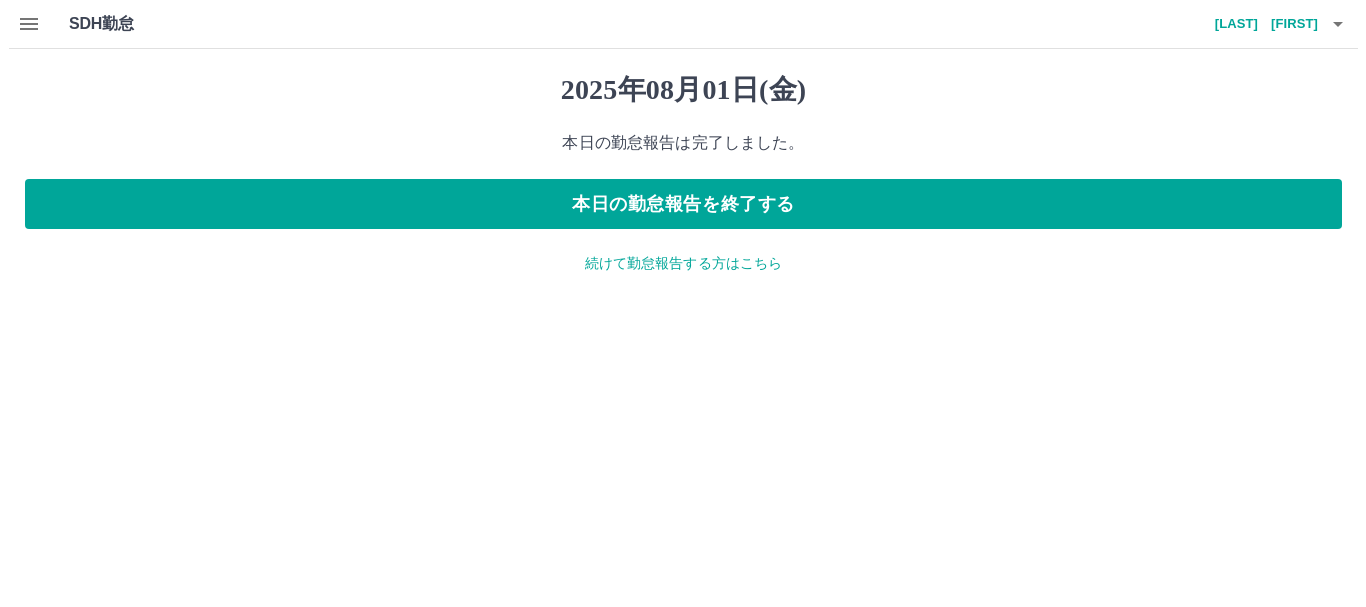 scroll, scrollTop: 0, scrollLeft: 0, axis: both 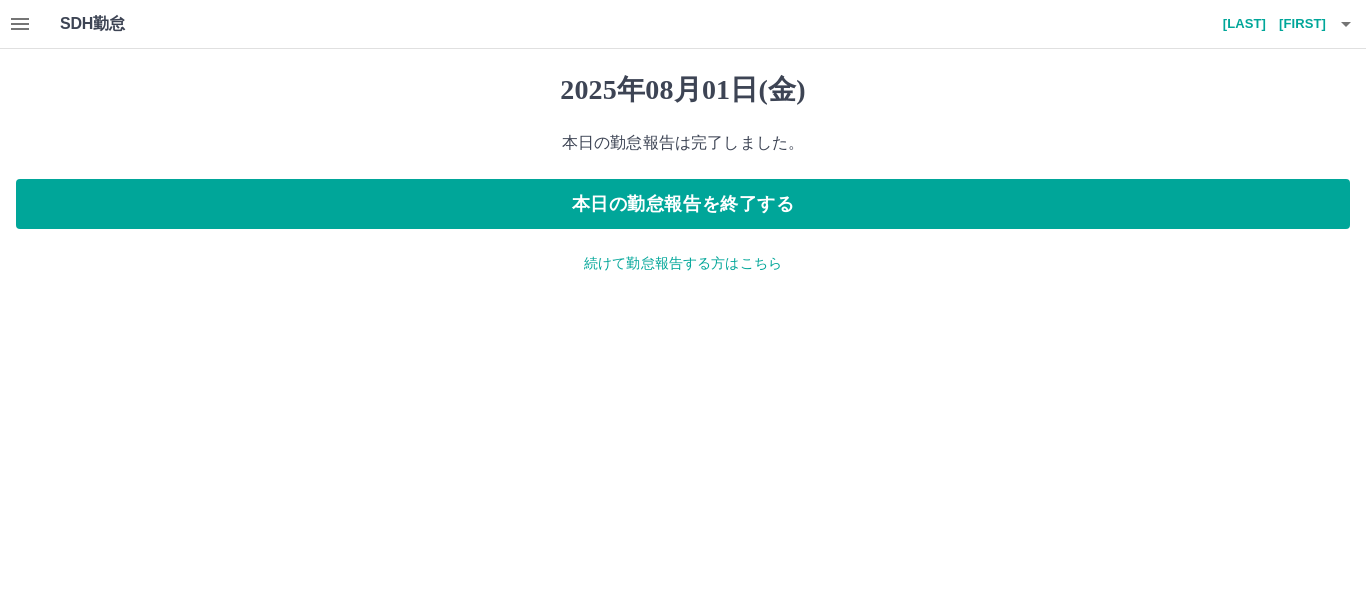 click 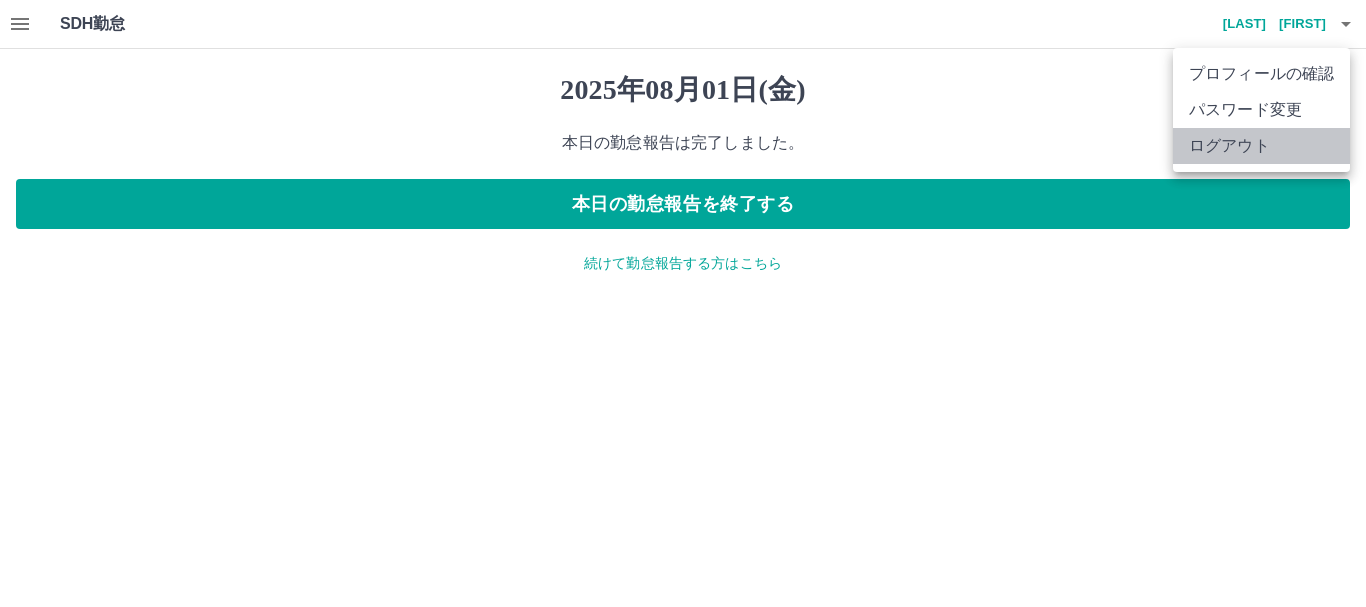 click on "ログアウト" at bounding box center [1261, 146] 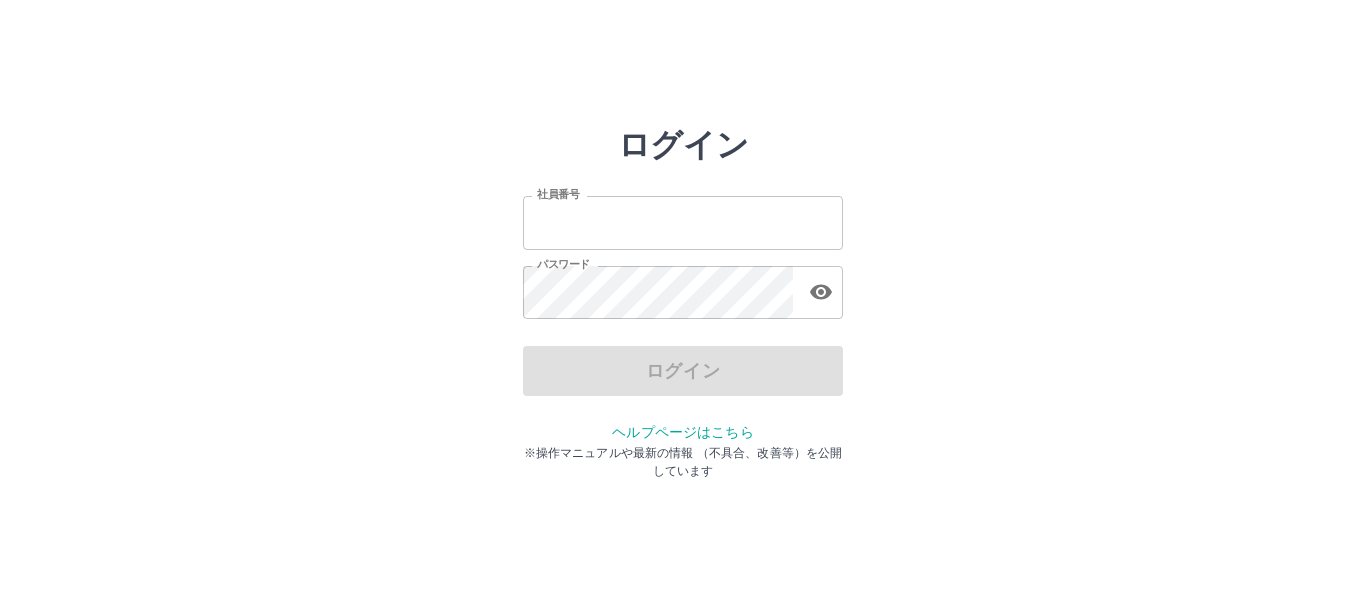 scroll, scrollTop: 0, scrollLeft: 0, axis: both 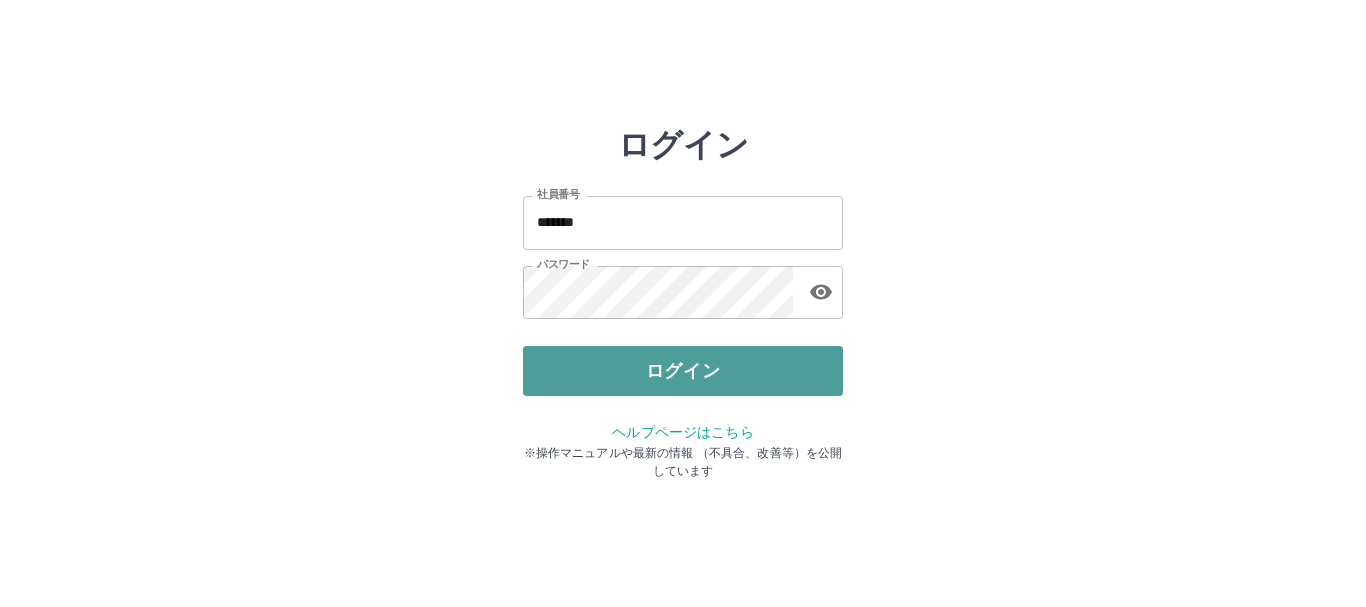 click on "ログイン" at bounding box center (683, 371) 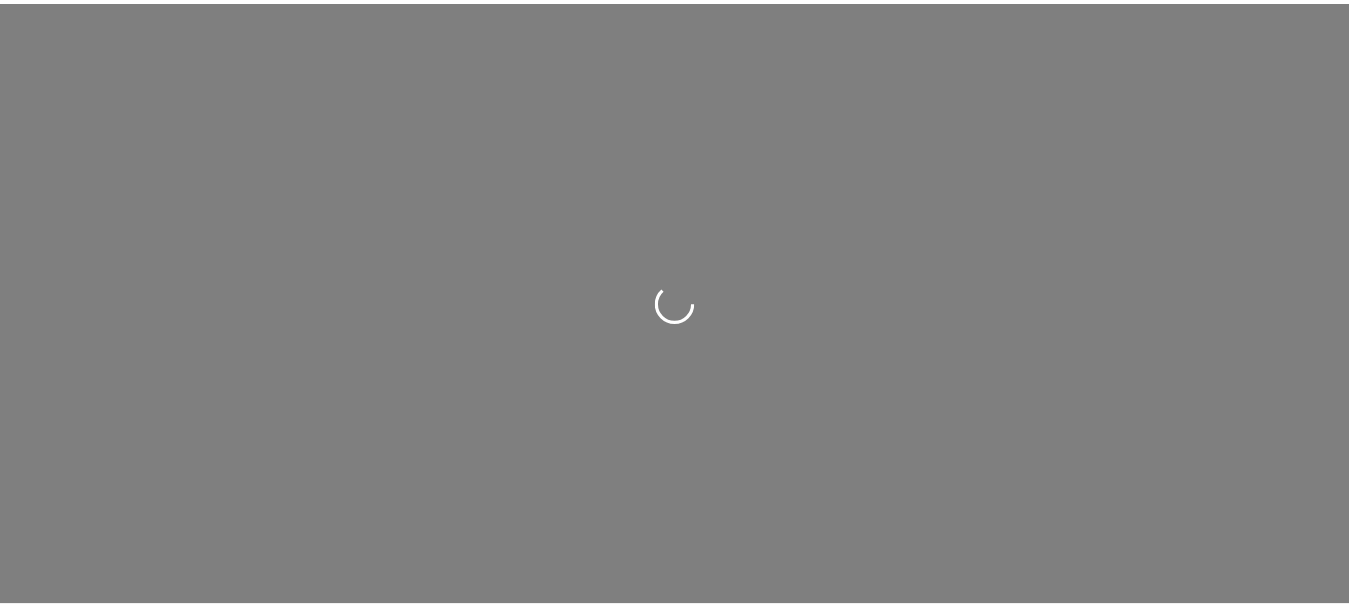 scroll, scrollTop: 0, scrollLeft: 0, axis: both 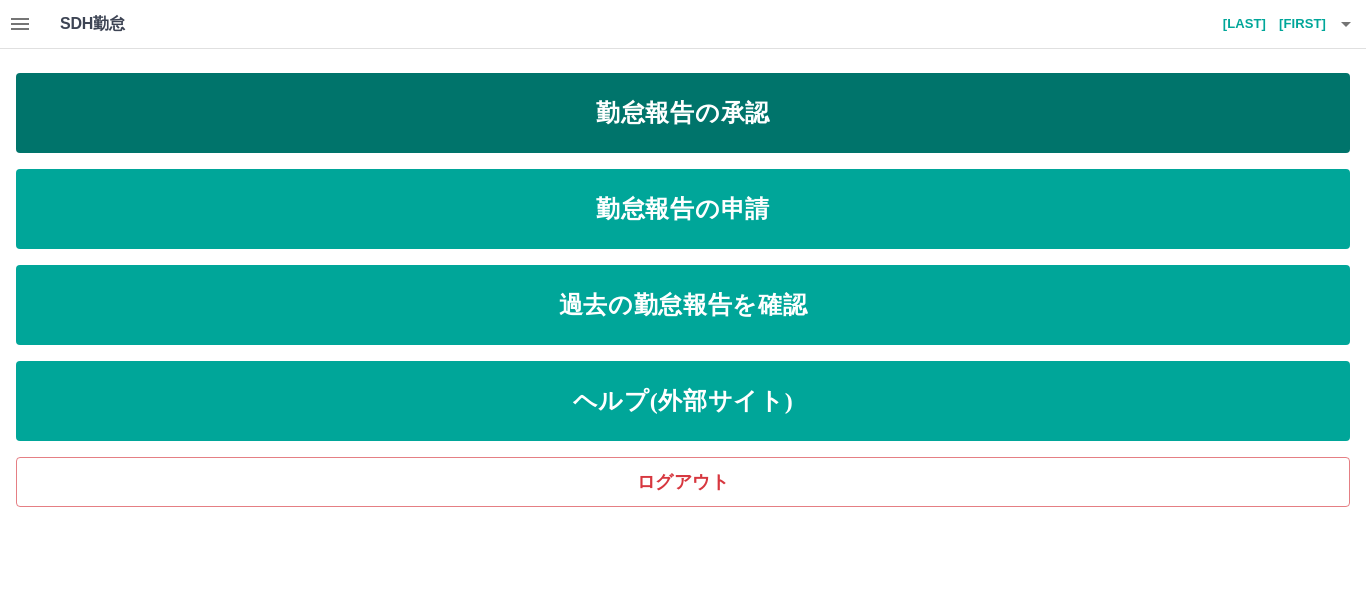 click on "勤怠報告の承認" at bounding box center [683, 113] 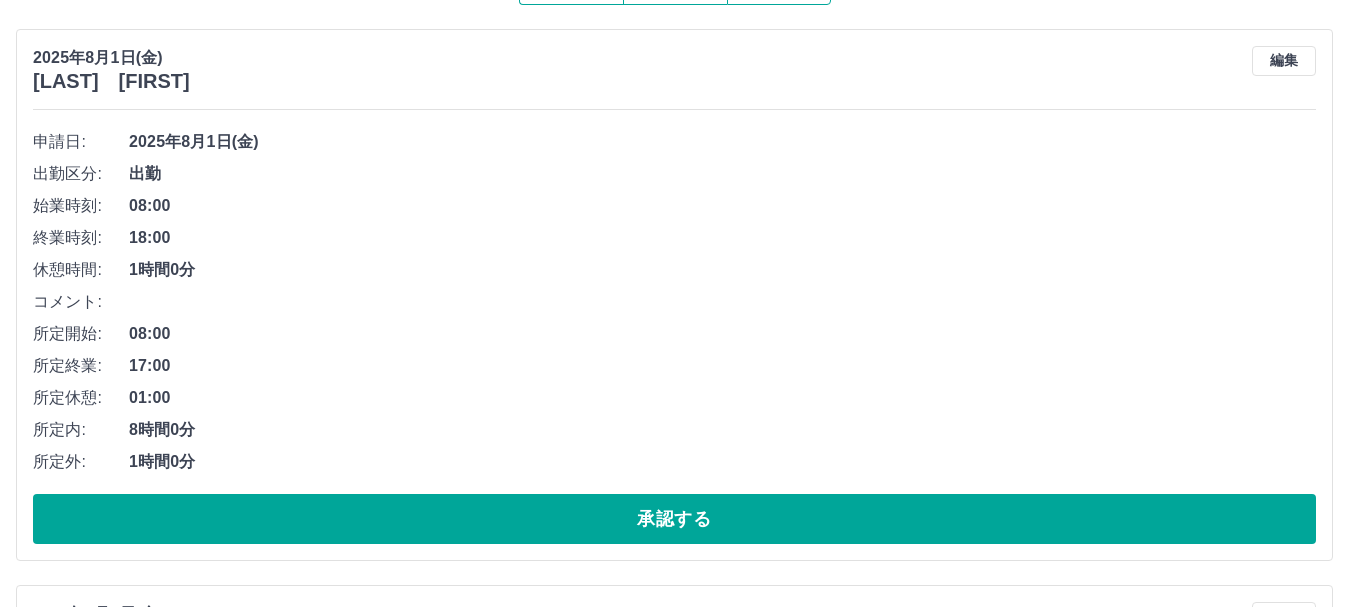 scroll, scrollTop: 300, scrollLeft: 0, axis: vertical 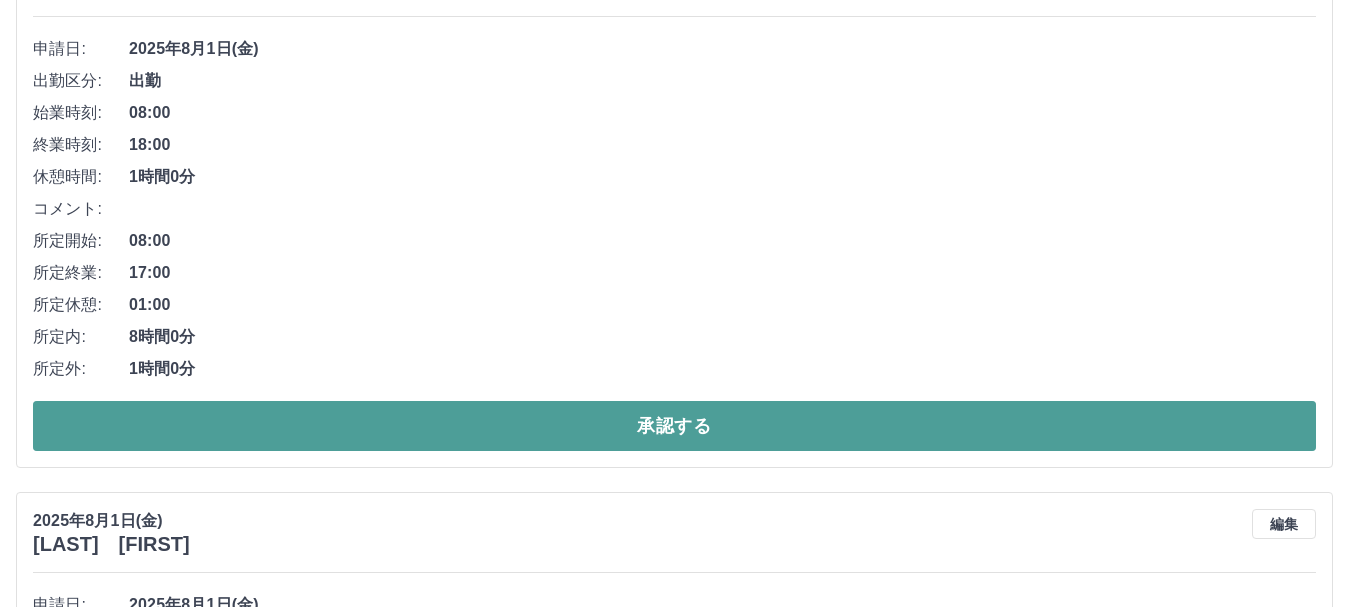click on "承認する" at bounding box center (674, 426) 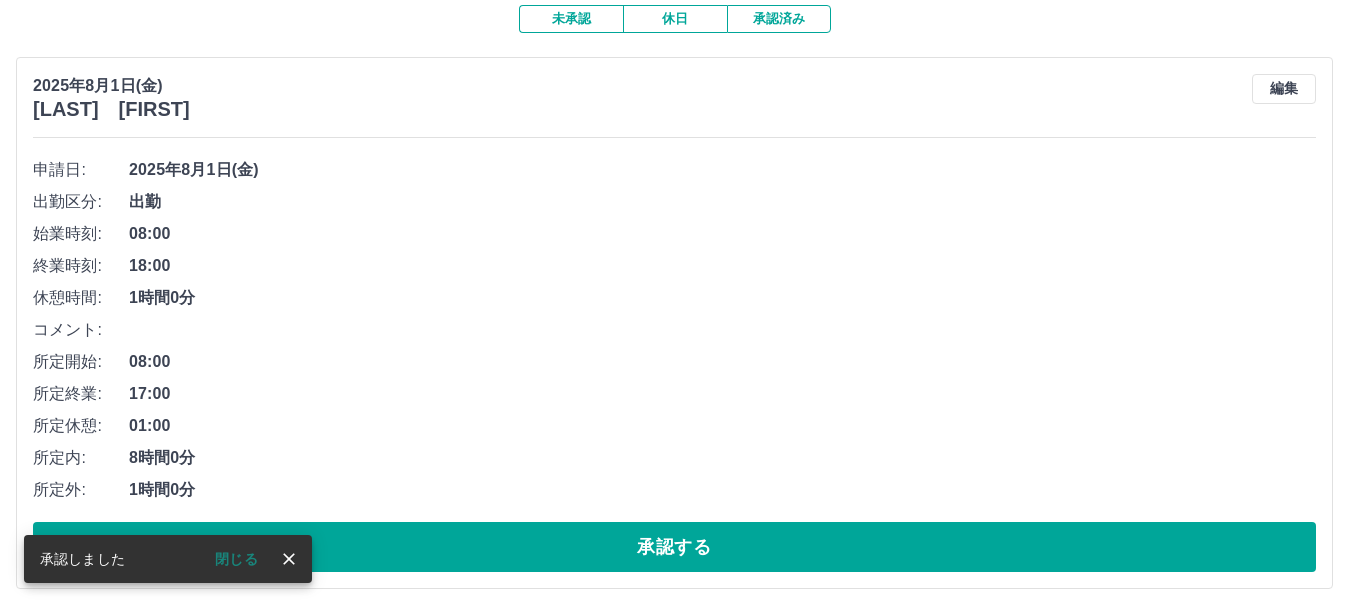 scroll, scrollTop: 187, scrollLeft: 0, axis: vertical 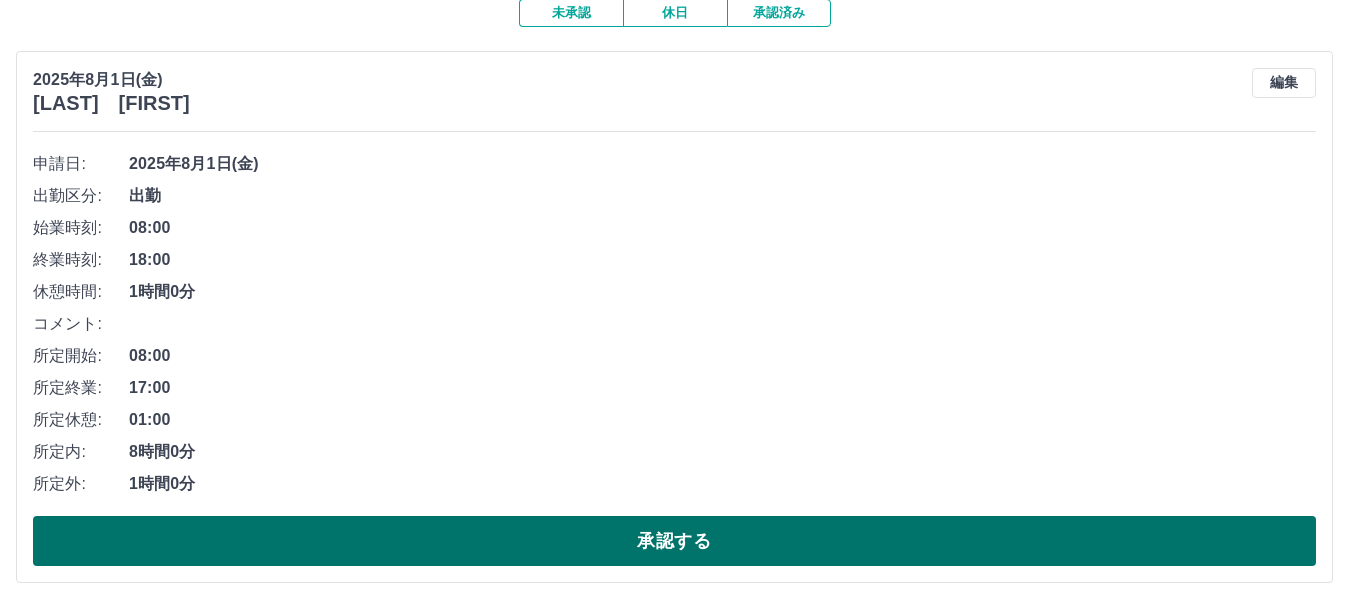 click on "承認する" at bounding box center (674, 541) 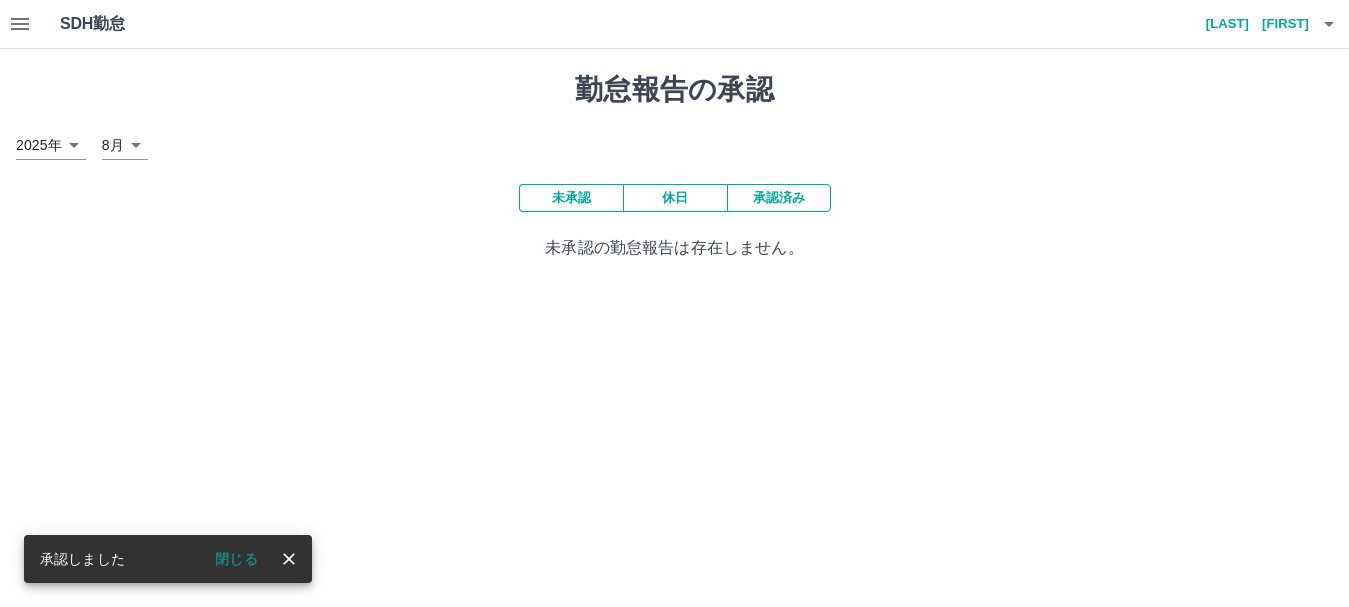 scroll, scrollTop: 0, scrollLeft: 0, axis: both 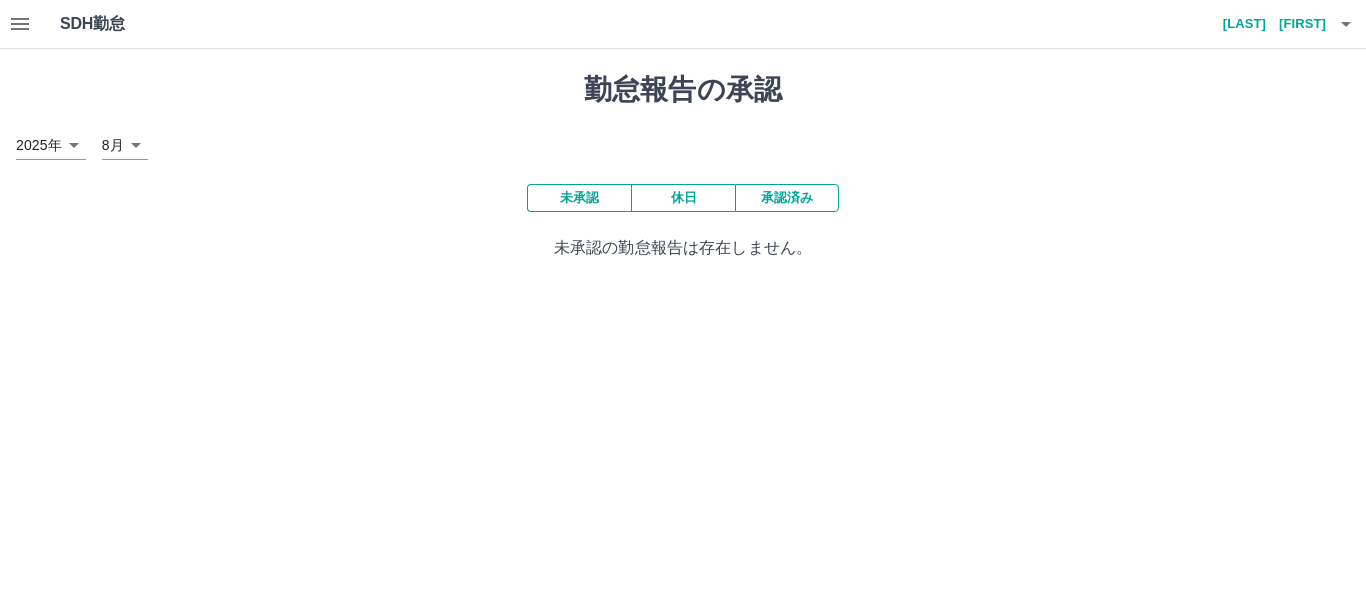 click on "SDH勤怠 川田　久美子 勤怠報告の承認 2025年 **** 8月 * 未承認 休日 承認済み 未承認の勤怠報告は存在しません。 SDH勤怠" at bounding box center [683, 142] 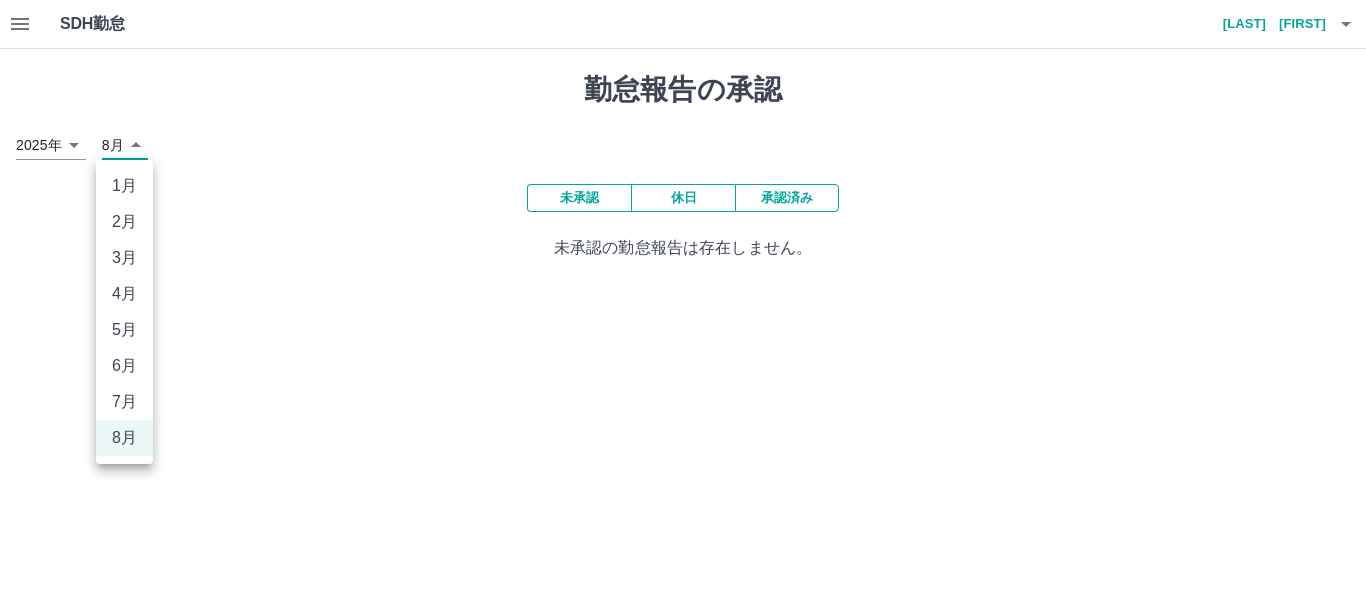 click on "7月" at bounding box center (124, 402) 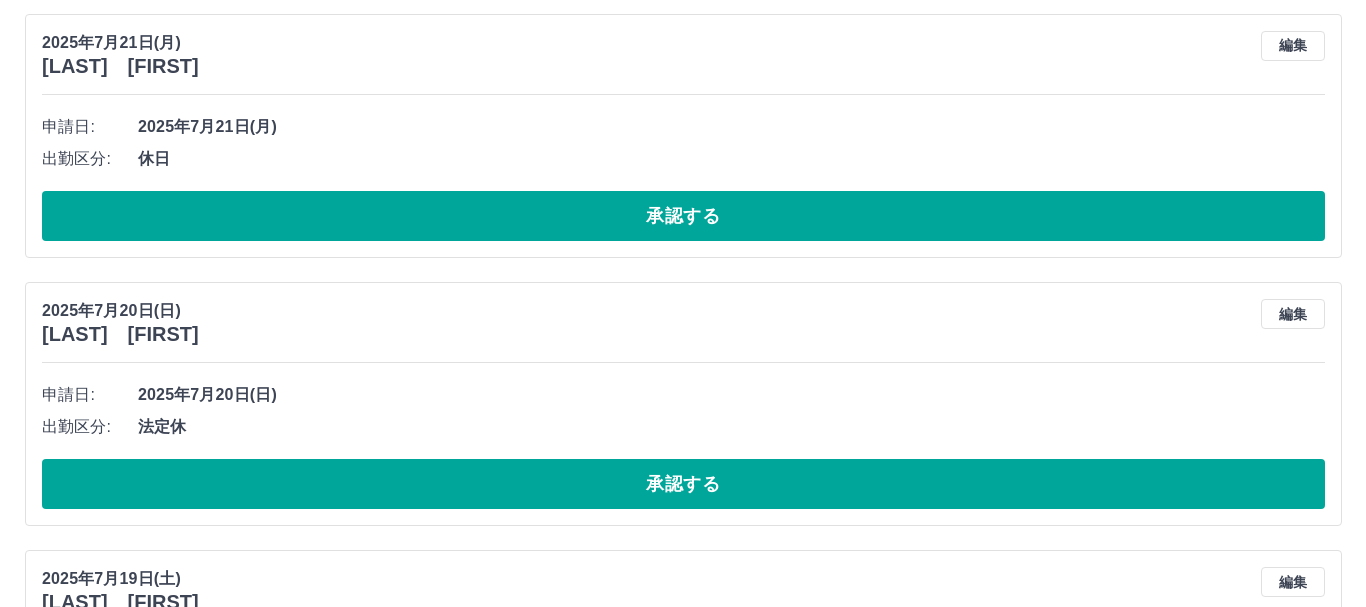 scroll, scrollTop: 0, scrollLeft: 0, axis: both 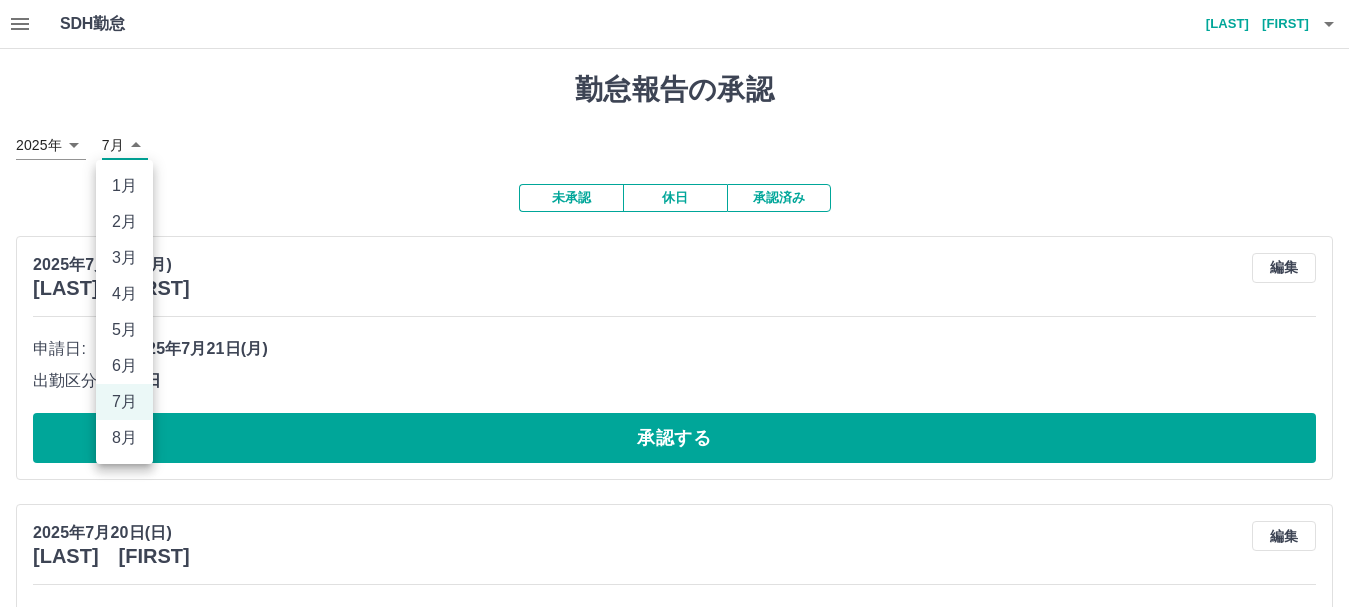 click on "SDH勤怠 川田　久美子 勤怠報告の承認 2025年 **** 7月 * 未承認 休日 承認済み 2025年7月21日(月) 田代　雅美 編集 申請日: 2025年7月21日(月) 出勤区分: 休日 承認する 2025年7月20日(日) 田代　雅美 編集 申請日: 2025年7月20日(日) 出勤区分: 法定休 承認する 2025年7月19日(土) 田代　雅美 編集 申請日: 2025年7月19日(土) 出勤区分: 休日 承認する 2025年7月18日(金) 田代　雅美 編集 申請日: 2025年7月18日(金) 出勤区分: 休日 承認する 2025年7月17日(木) 田代　雅美 編集 申請日: 2025年7月17日(木) 出勤区分: 休日 承認する 2025年7月16日(水) 田代　雅美 編集 申請日: 2025年7月16日(水) 出勤区分: 休日 承認する 2025年7月15日(火) 田代　雅美 編集 申請日: 2025年7月15日(火) 出勤区分: 休日 承認する 2025年7月14日(月) 田代　雅美 編集 申請日: 2025年7月14日(月) 出勤区分: 休日 承認する 2025年7月13日(日)" at bounding box center (683, 3203) 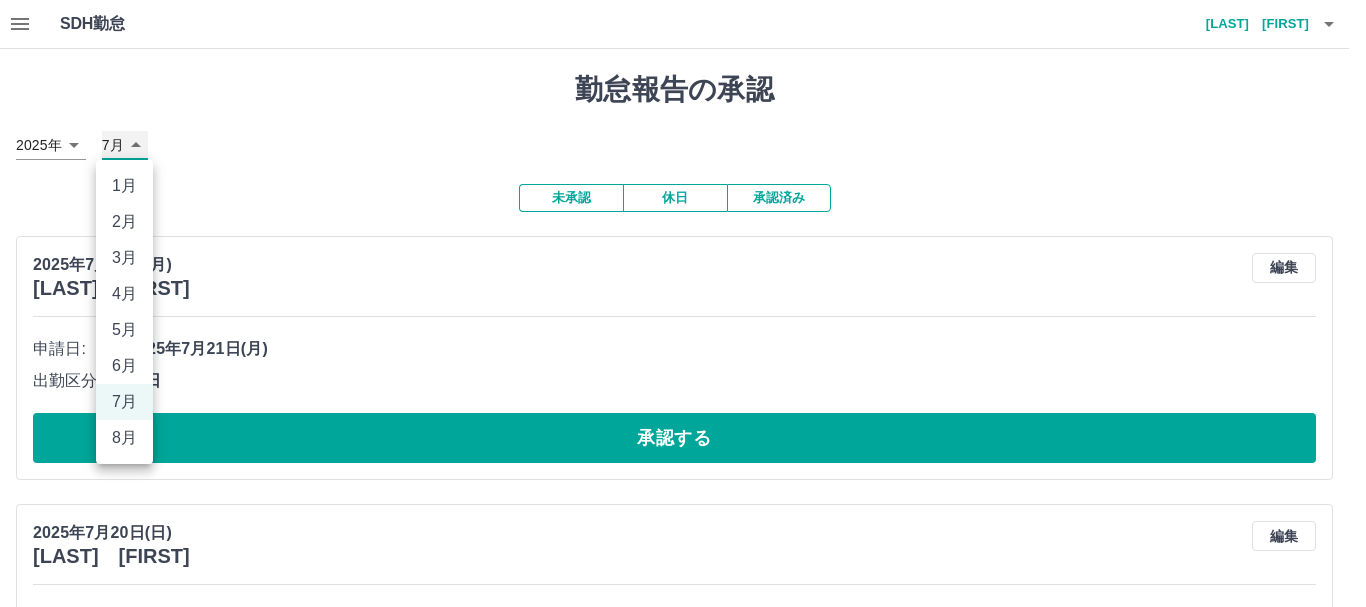 type on "*" 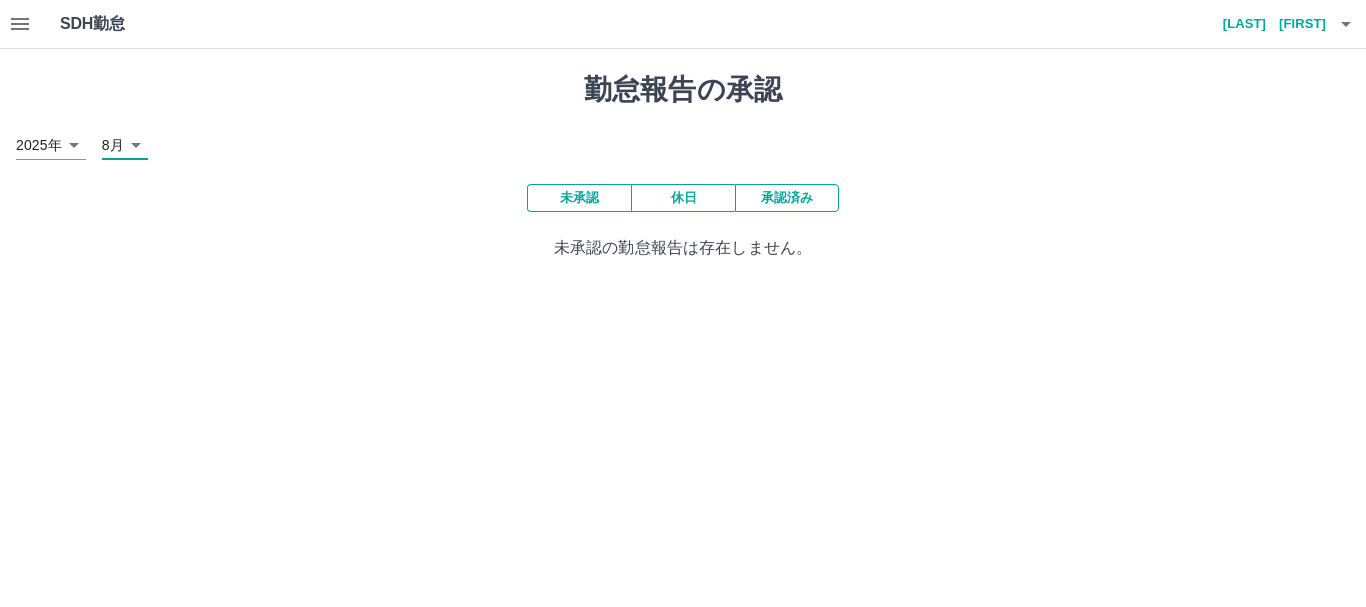 click 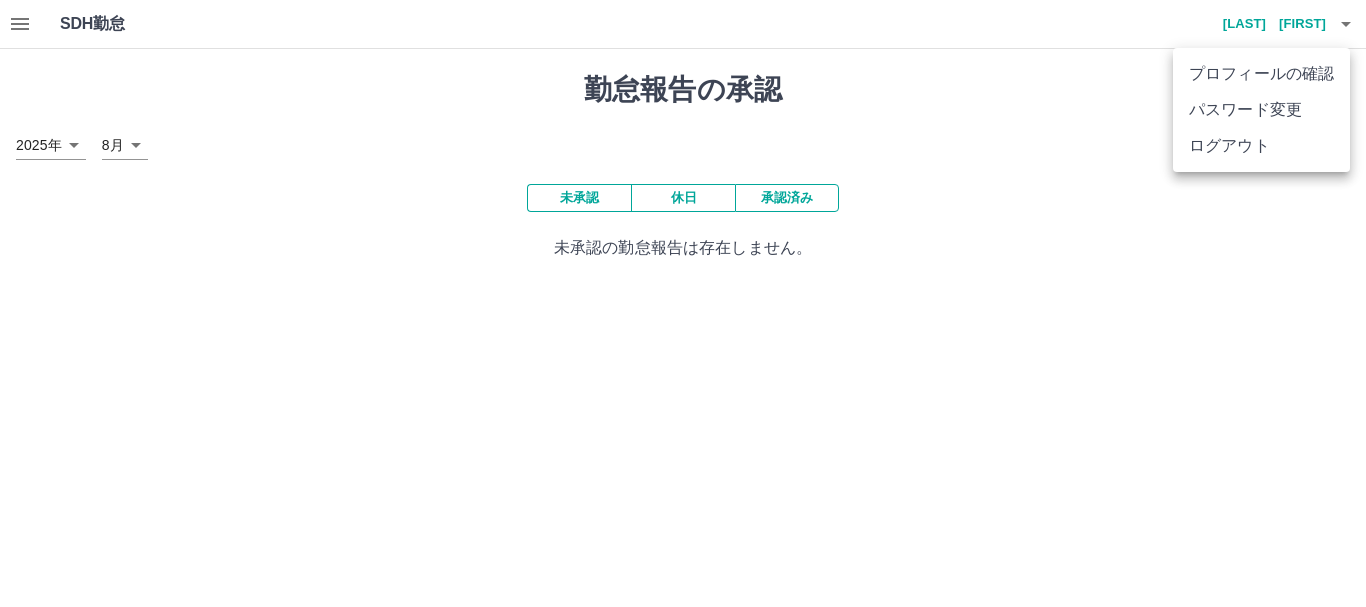 click on "ログアウト" at bounding box center (1261, 146) 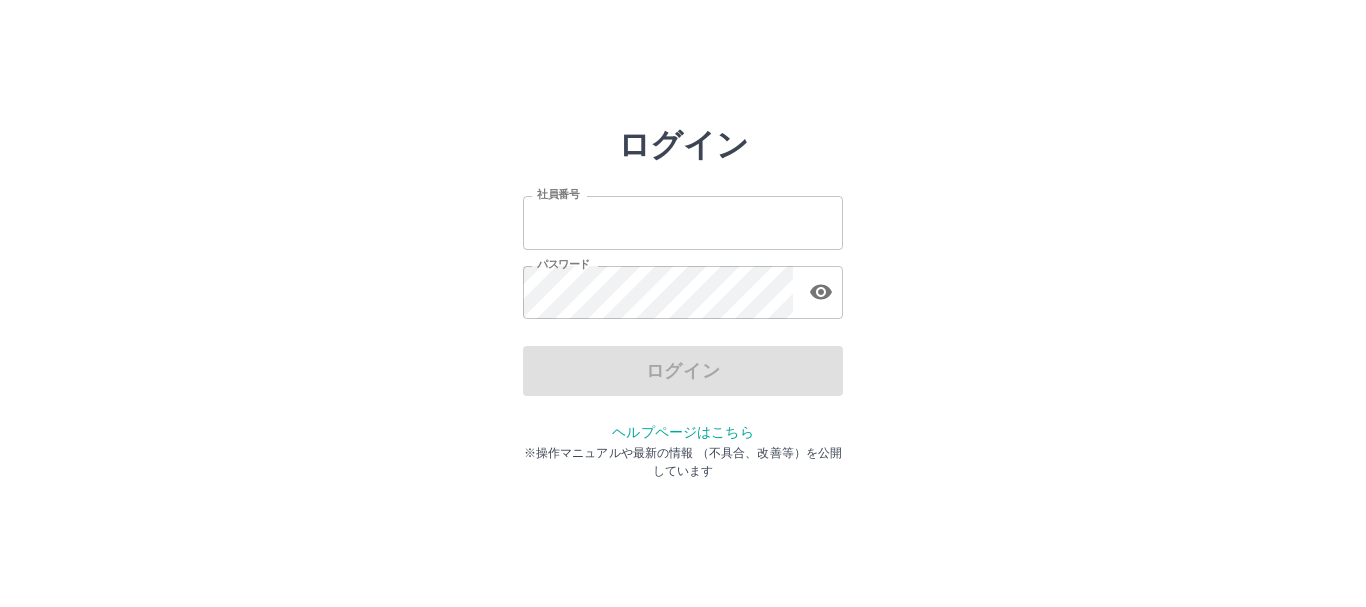scroll, scrollTop: 0, scrollLeft: 0, axis: both 